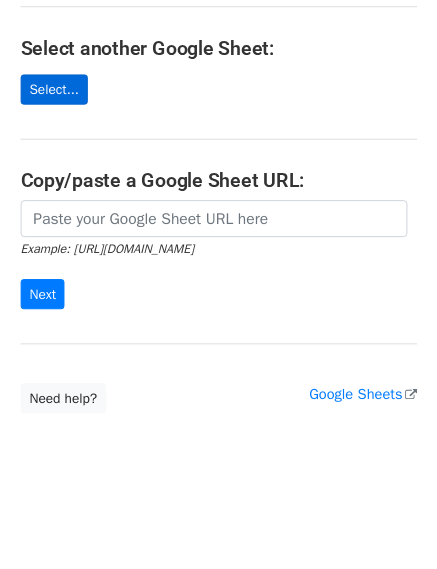 scroll, scrollTop: 57, scrollLeft: 0, axis: vertical 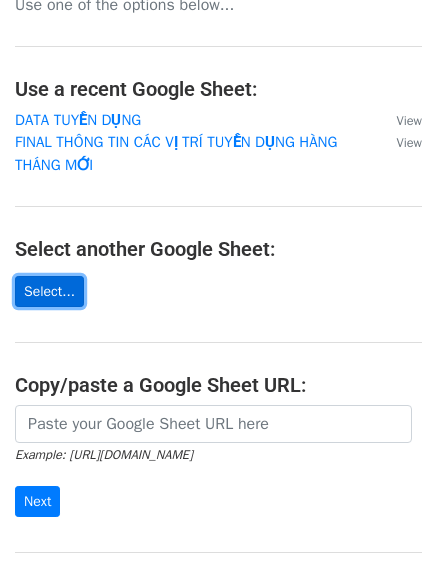 click on "Select..." at bounding box center [49, 291] 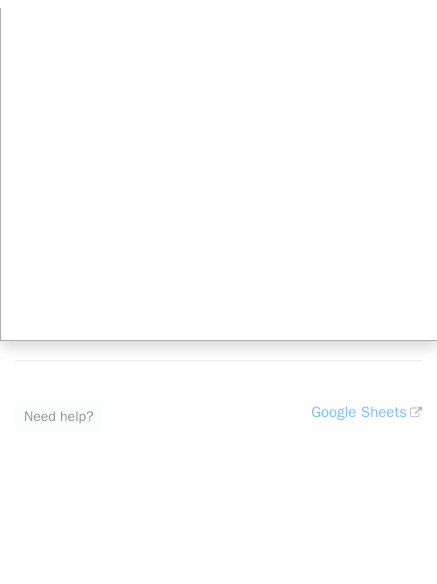 scroll, scrollTop: 57, scrollLeft: 0, axis: vertical 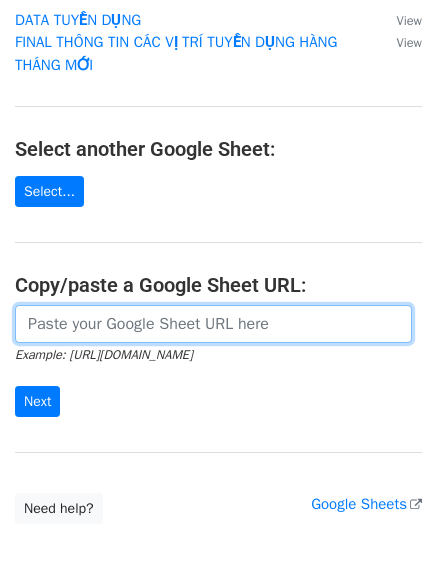 click at bounding box center [213, 324] 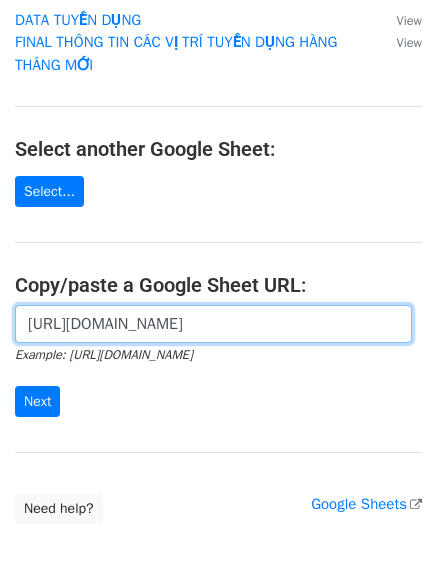 scroll, scrollTop: 0, scrollLeft: 571, axis: horizontal 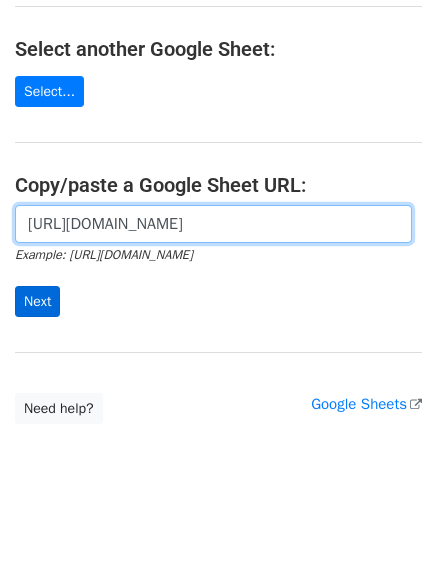 type on "https://docs.google.com/spreadsheets/d/1KZ7mIKUru3GcC_K2wVEfG_VsEb4I4bOScueJoPEXlbo/edit?gid=287362270#gid=287362270" 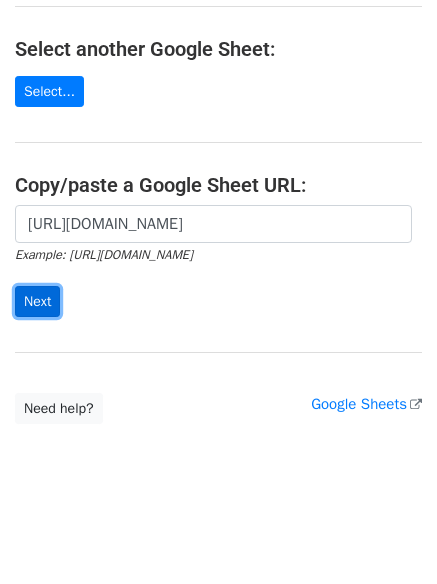 click on "Next" at bounding box center [37, 301] 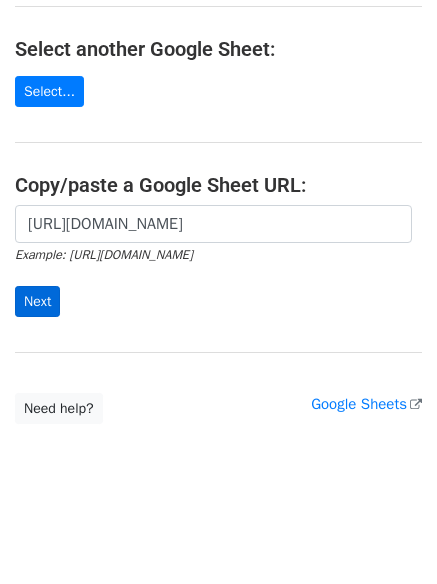 scroll, scrollTop: 0, scrollLeft: 0, axis: both 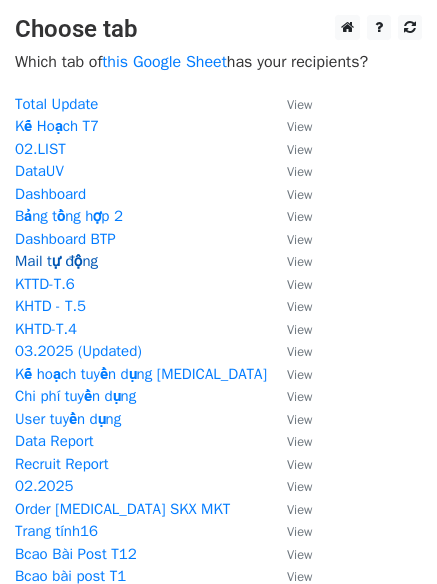 click on "Mail tự động" at bounding box center [56, 261] 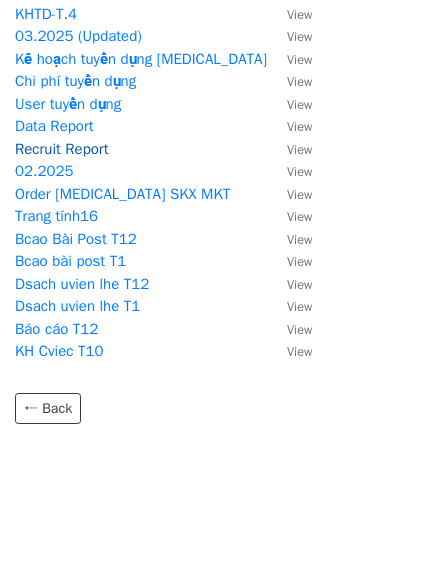 scroll, scrollTop: 15, scrollLeft: 0, axis: vertical 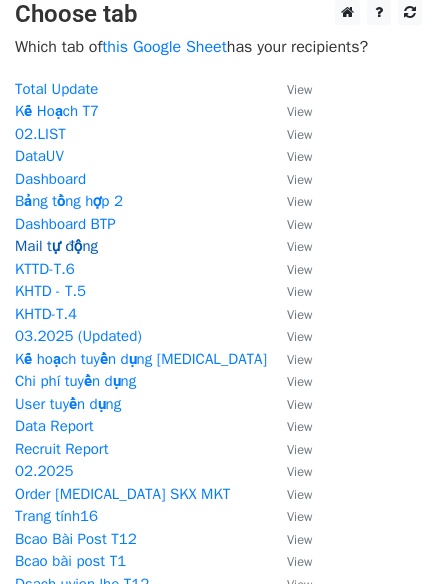 click on "Mail tự động" at bounding box center (56, 246) 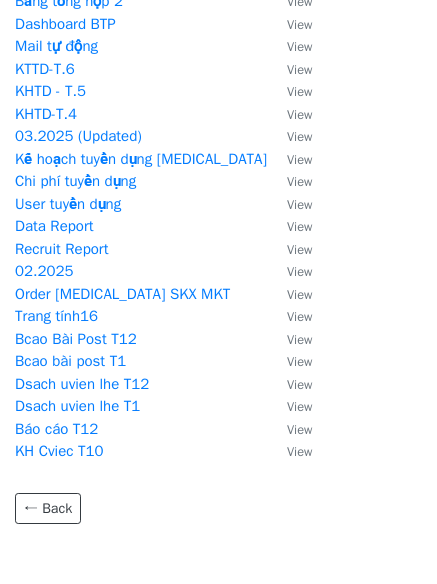 scroll, scrollTop: 315, scrollLeft: 0, axis: vertical 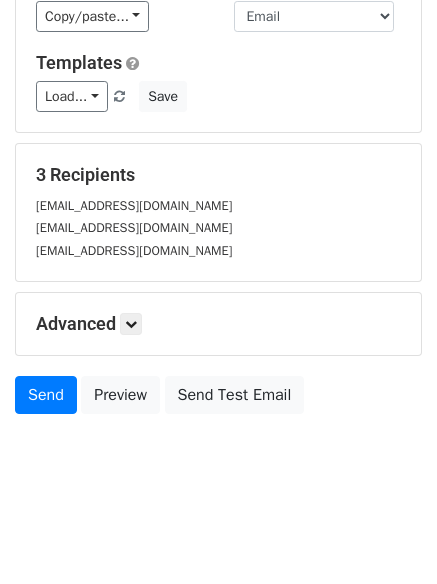 click on "Advanced" at bounding box center (218, 324) 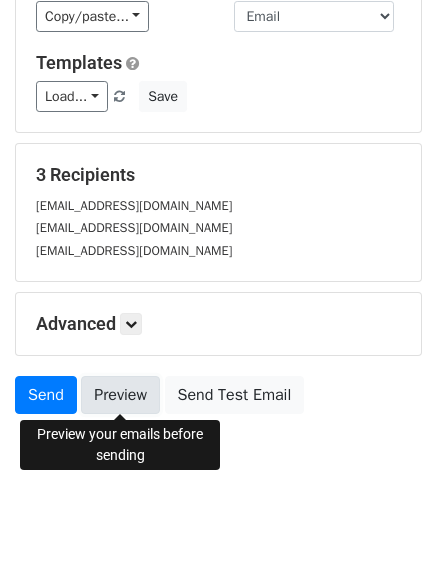 click on "Preview" at bounding box center (120, 395) 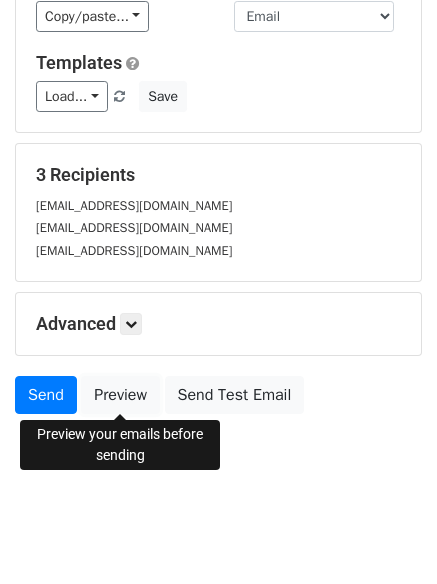 scroll, scrollTop: 0, scrollLeft: 0, axis: both 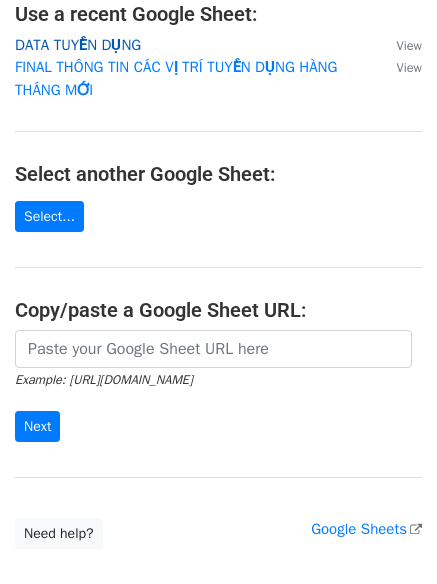 click on "DATA TUYỂN DỤNG" at bounding box center [78, 45] 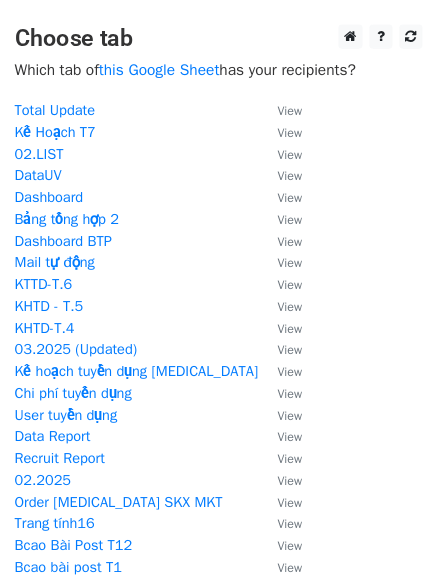 scroll, scrollTop: 0, scrollLeft: 0, axis: both 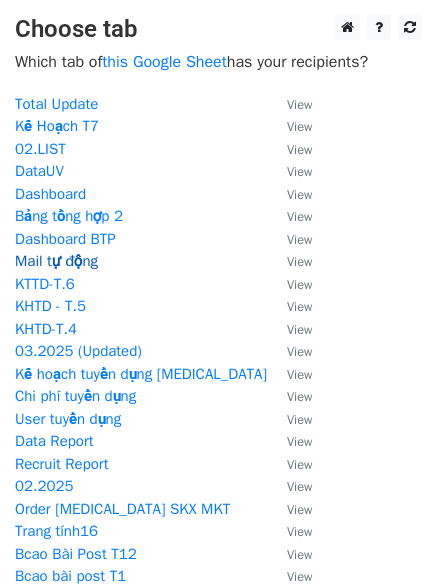 click on "Mail tự động" at bounding box center (56, 261) 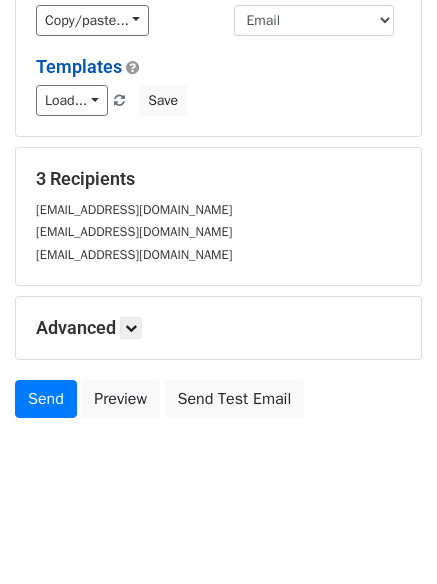 scroll, scrollTop: 84, scrollLeft: 0, axis: vertical 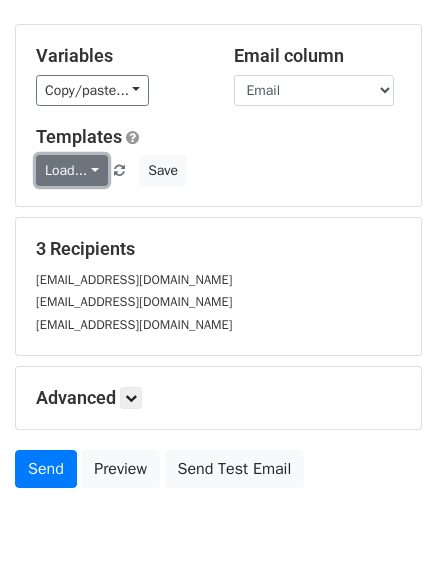 click on "Load..." at bounding box center [72, 170] 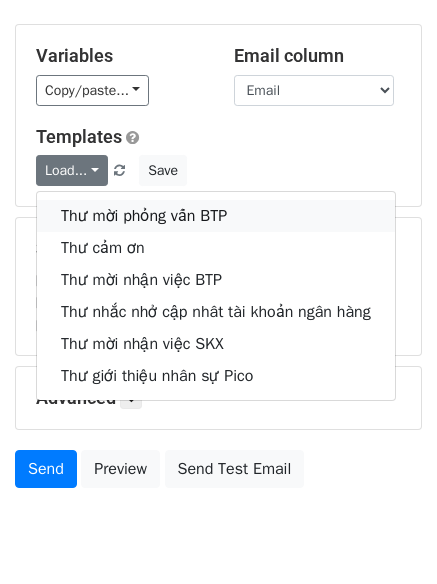 click on "Thư mời phỏng vấn BTP" at bounding box center (216, 216) 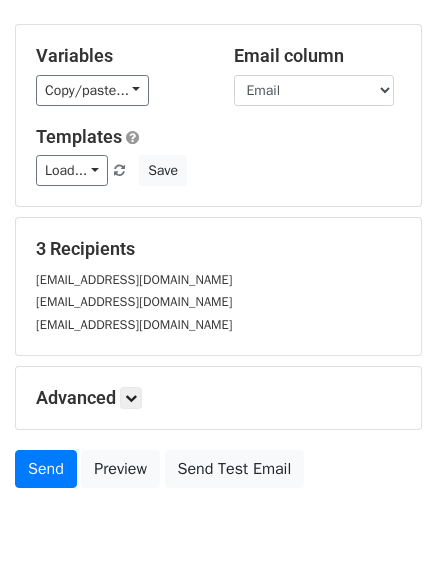 scroll, scrollTop: 158, scrollLeft: 0, axis: vertical 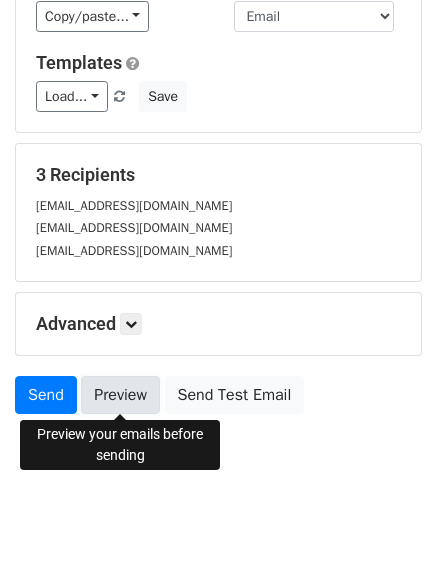 click on "Preview" at bounding box center (120, 395) 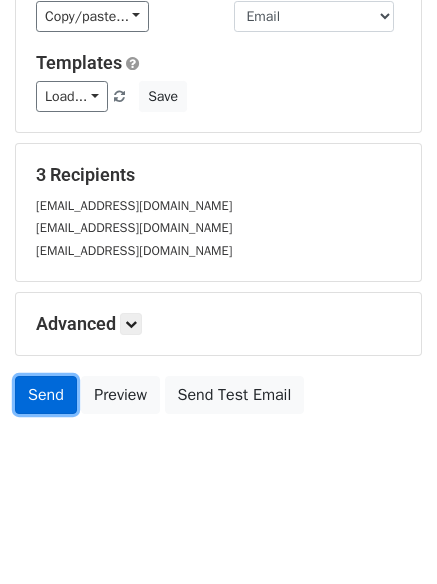 click on "Send" at bounding box center (46, 395) 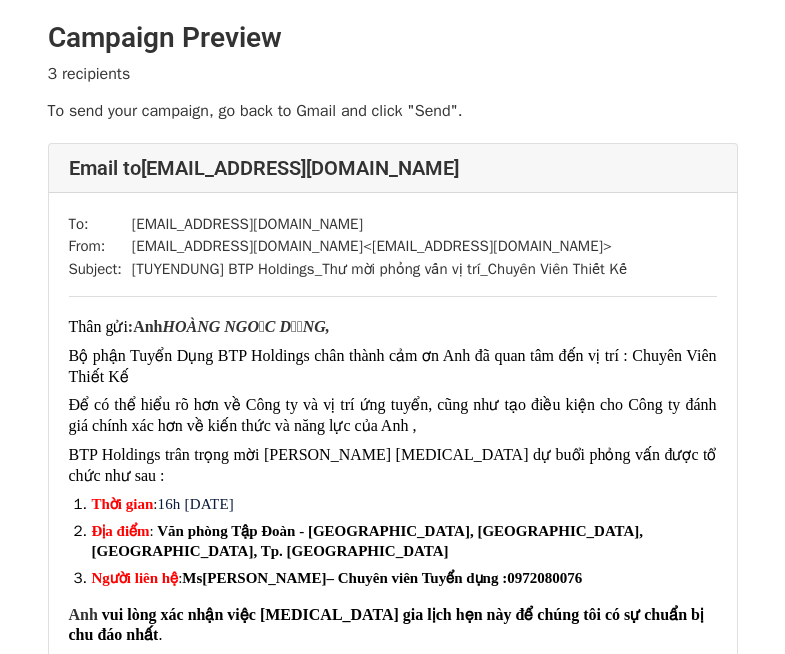 scroll, scrollTop: 0, scrollLeft: 0, axis: both 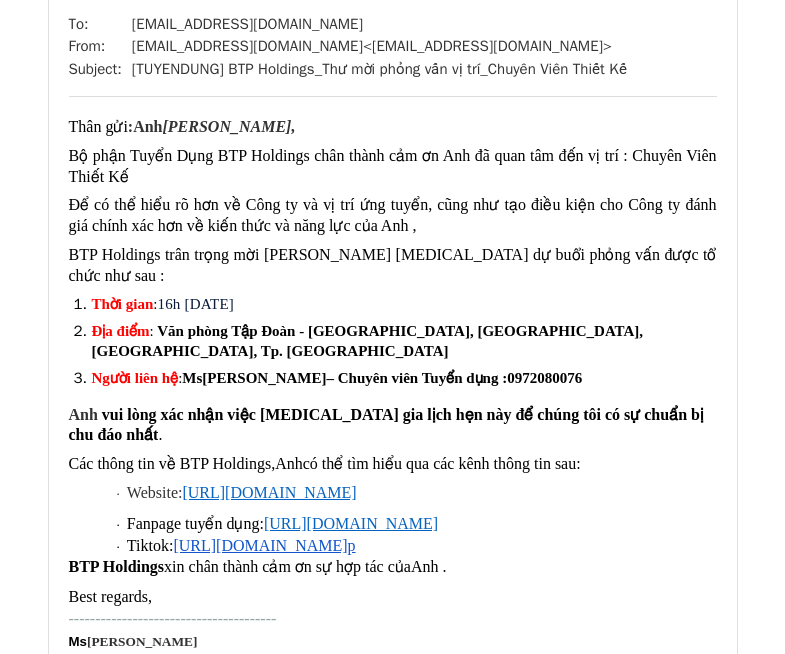 drag, startPoint x: 155, startPoint y: 292, endPoint x: 329, endPoint y: 288, distance: 174.04597 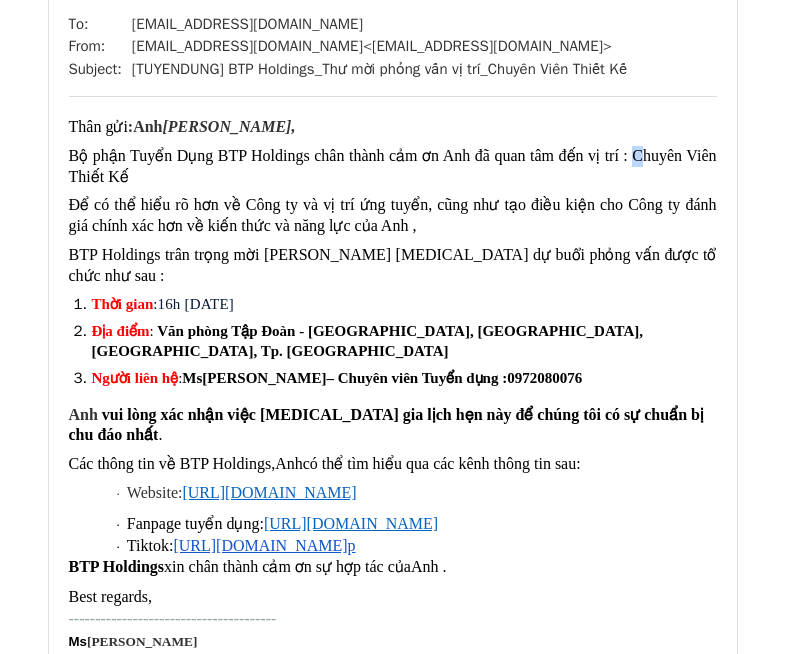 drag, startPoint x: 635, startPoint y: 157, endPoint x: 640, endPoint y: 166, distance: 10.29563 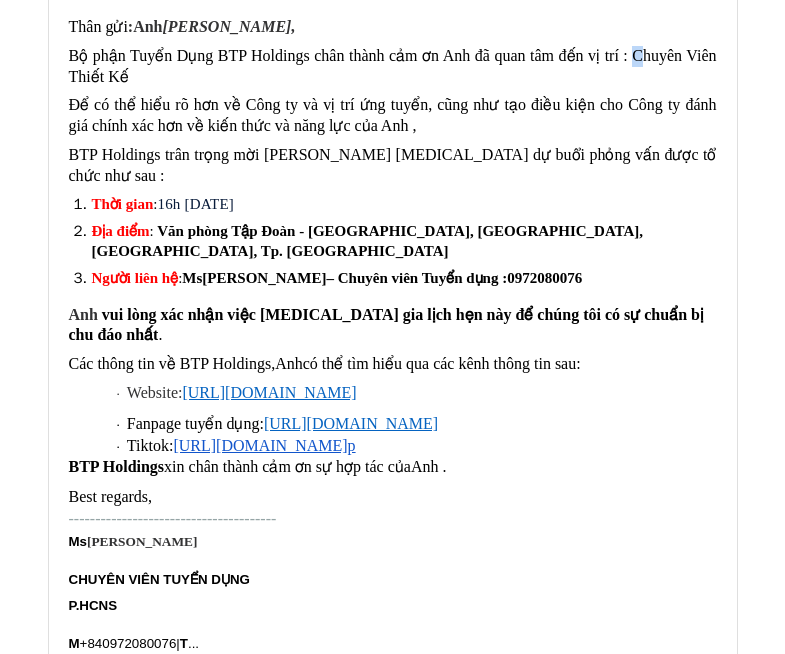 drag, startPoint x: 165, startPoint y: 192, endPoint x: 333, endPoint y: 192, distance: 168 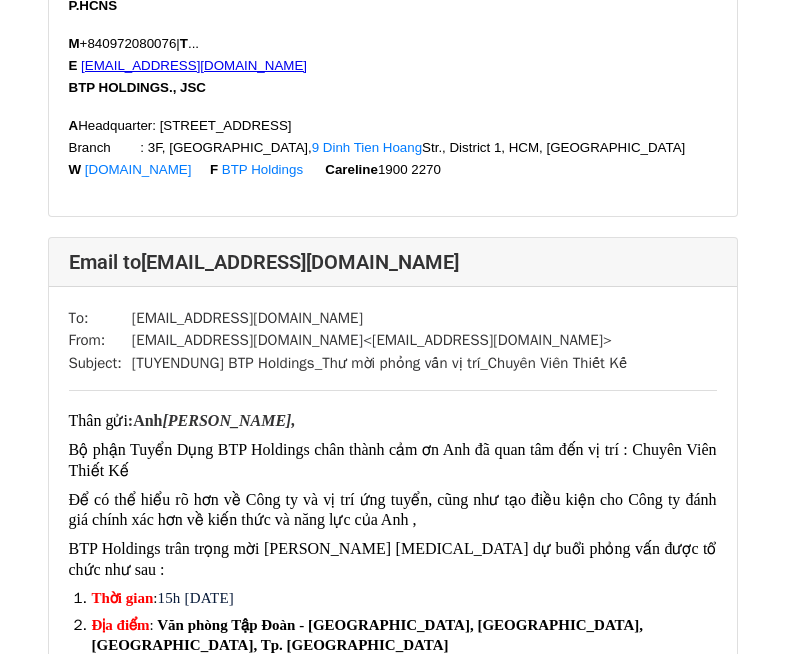 scroll, scrollTop: 1100, scrollLeft: 0, axis: vertical 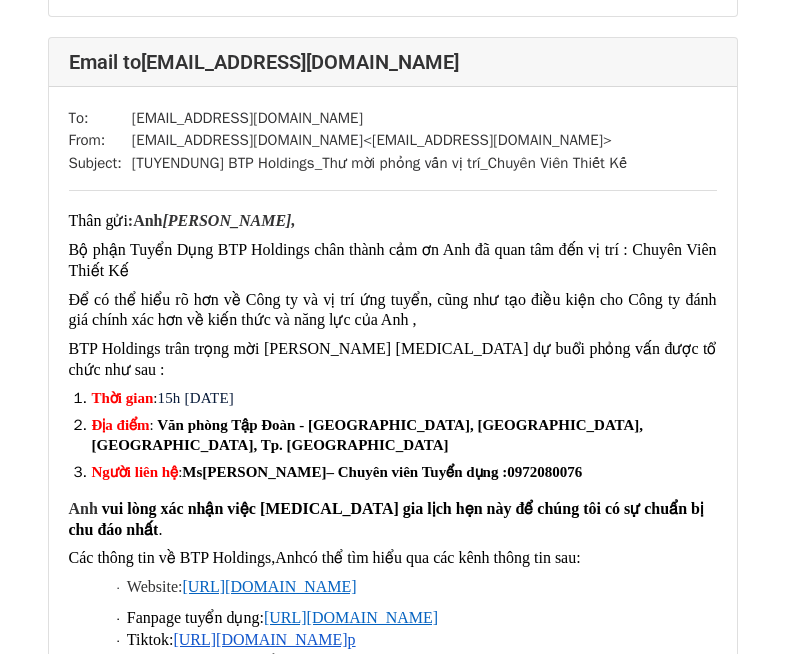 drag, startPoint x: 172, startPoint y: 201, endPoint x: 273, endPoint y: 209, distance: 101.31634 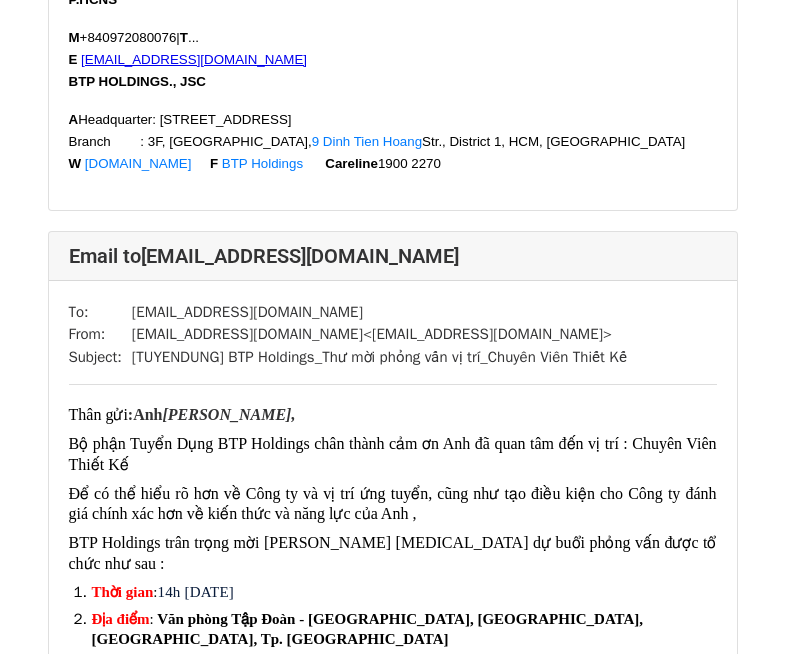 scroll, scrollTop: 2100, scrollLeft: 0, axis: vertical 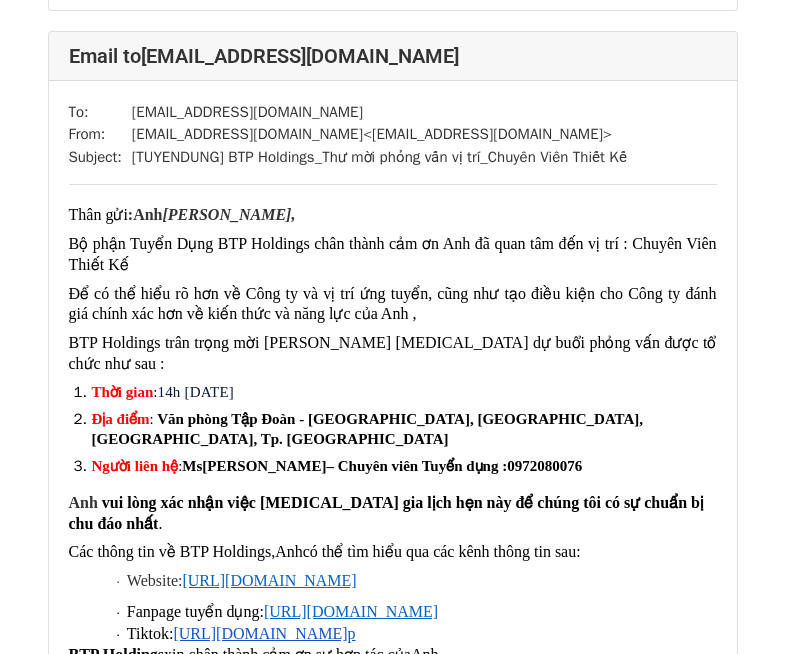 drag, startPoint x: 168, startPoint y: 339, endPoint x: 319, endPoint y: 338, distance: 151.00331 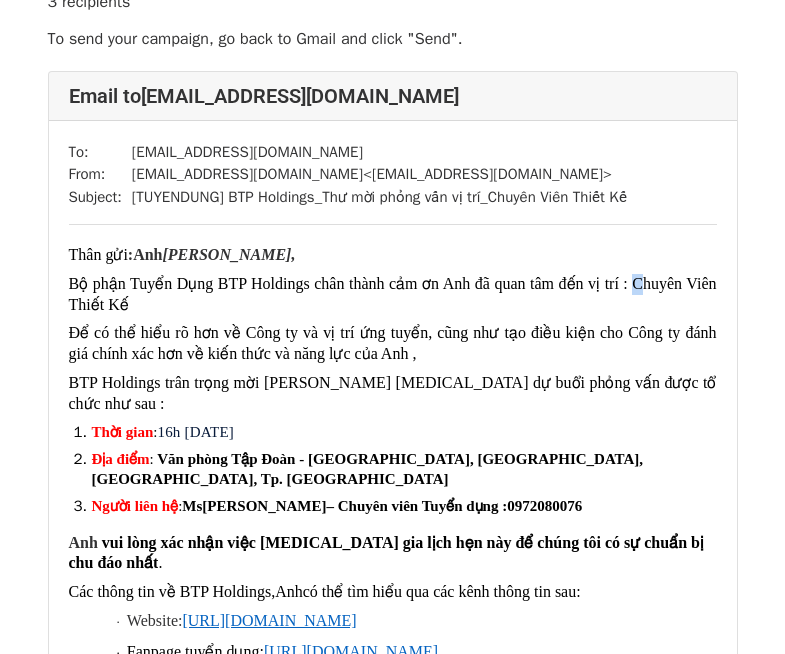 scroll, scrollTop: 0, scrollLeft: 0, axis: both 